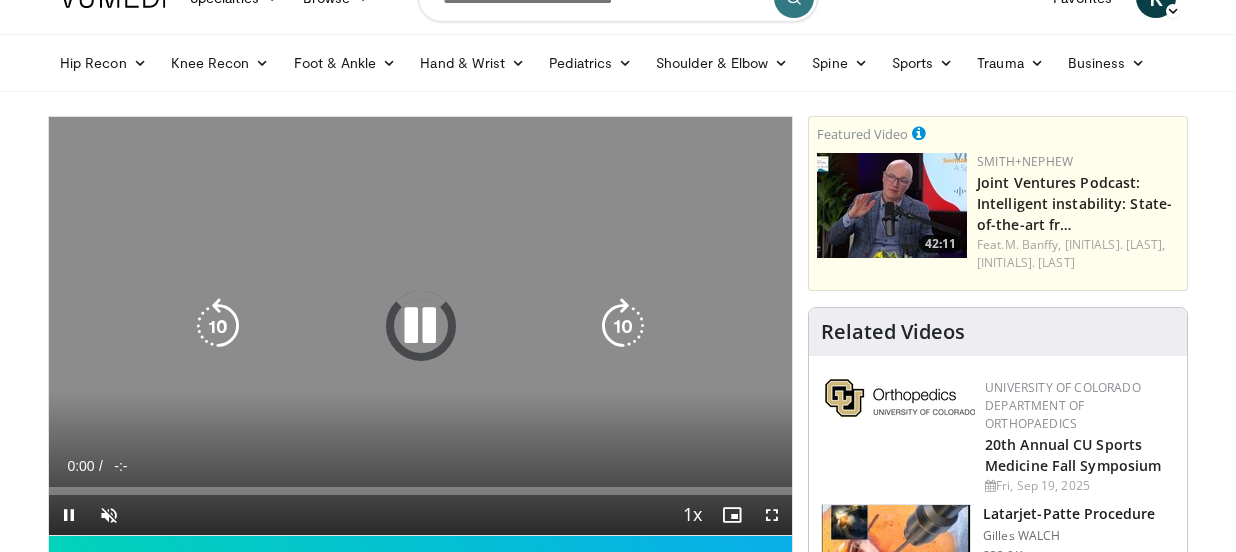 scroll, scrollTop: 99, scrollLeft: 0, axis: vertical 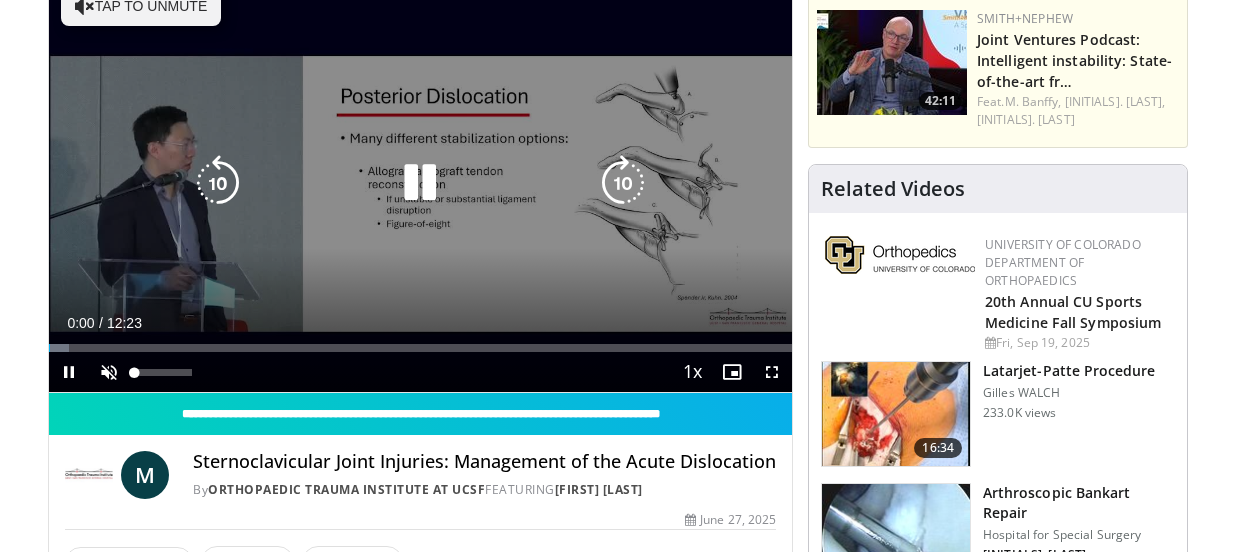 click at bounding box center [109, 372] 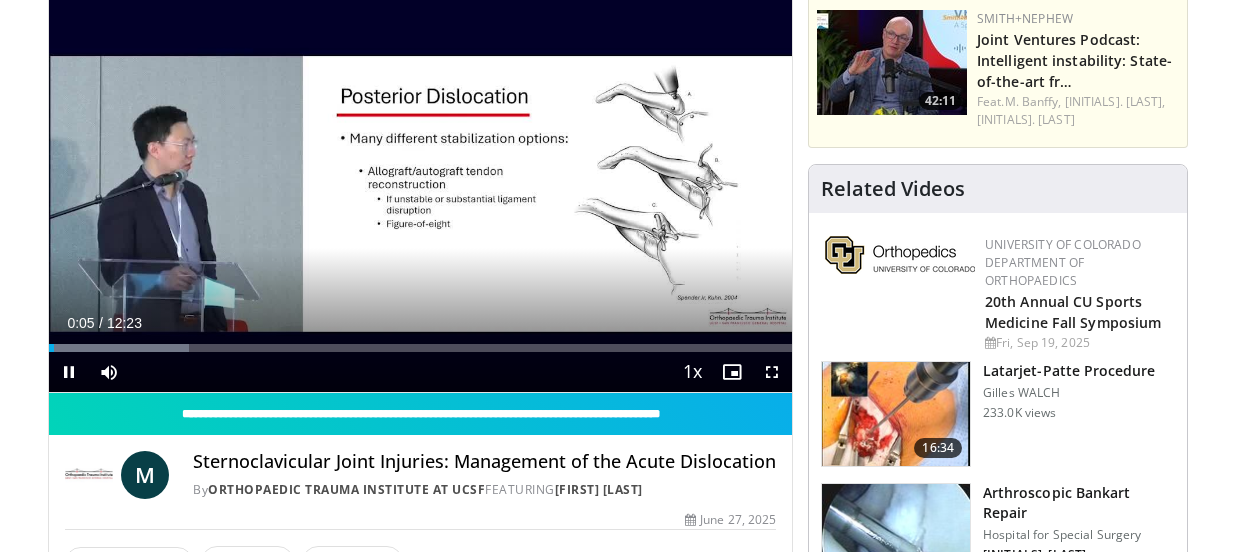 scroll, scrollTop: 186, scrollLeft: 2, axis: both 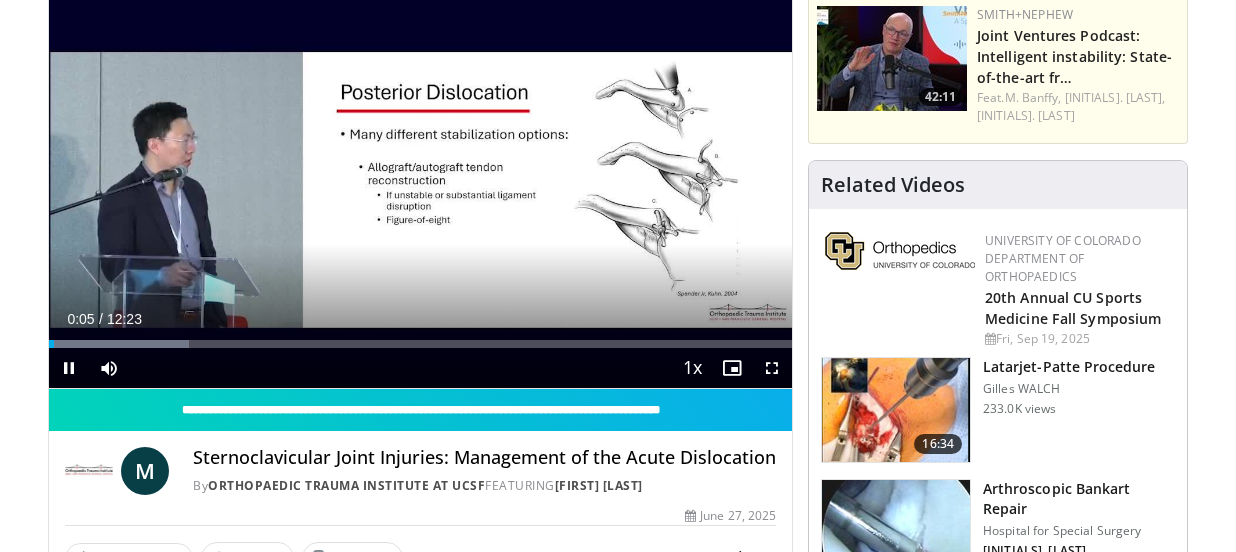click at bounding box center (772, 368) 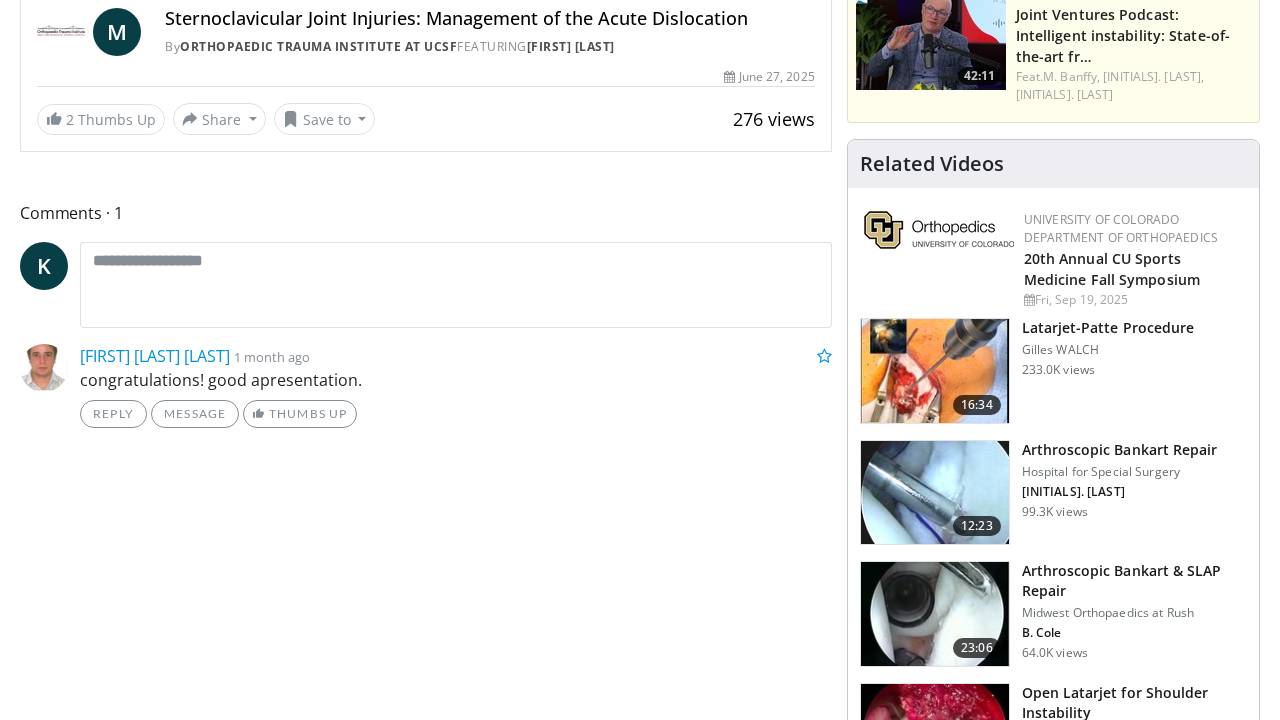 scroll, scrollTop: 225, scrollLeft: 0, axis: vertical 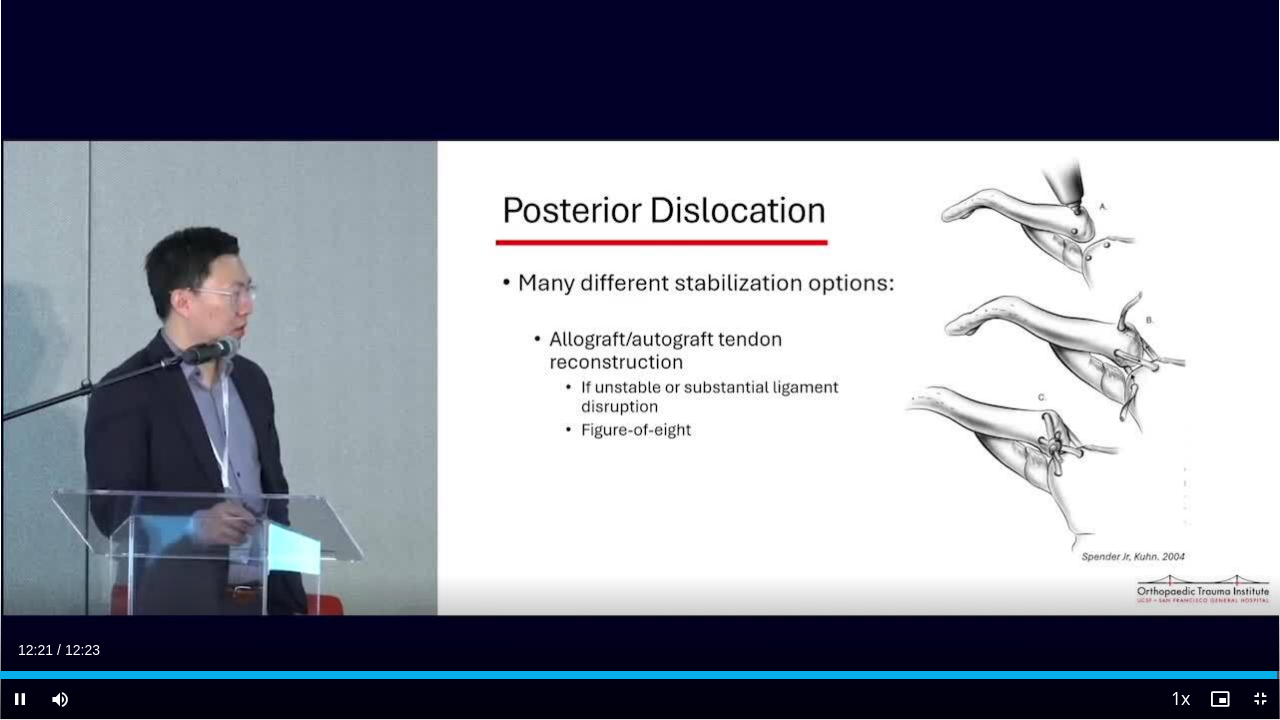 click at bounding box center (20, 699) 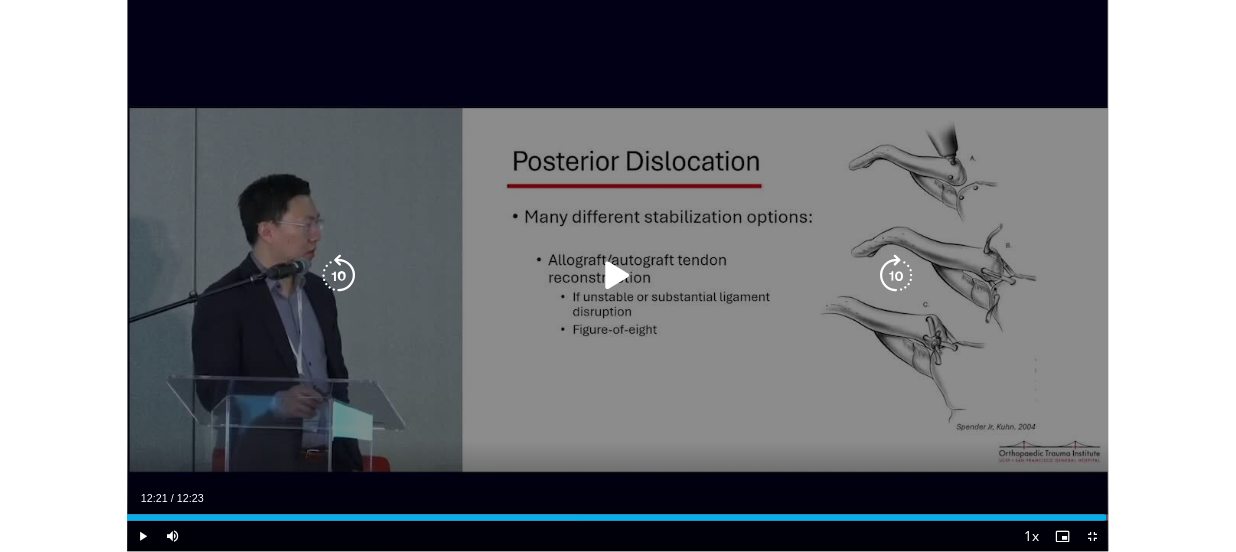 scroll, scrollTop: 186, scrollLeft: 0, axis: vertical 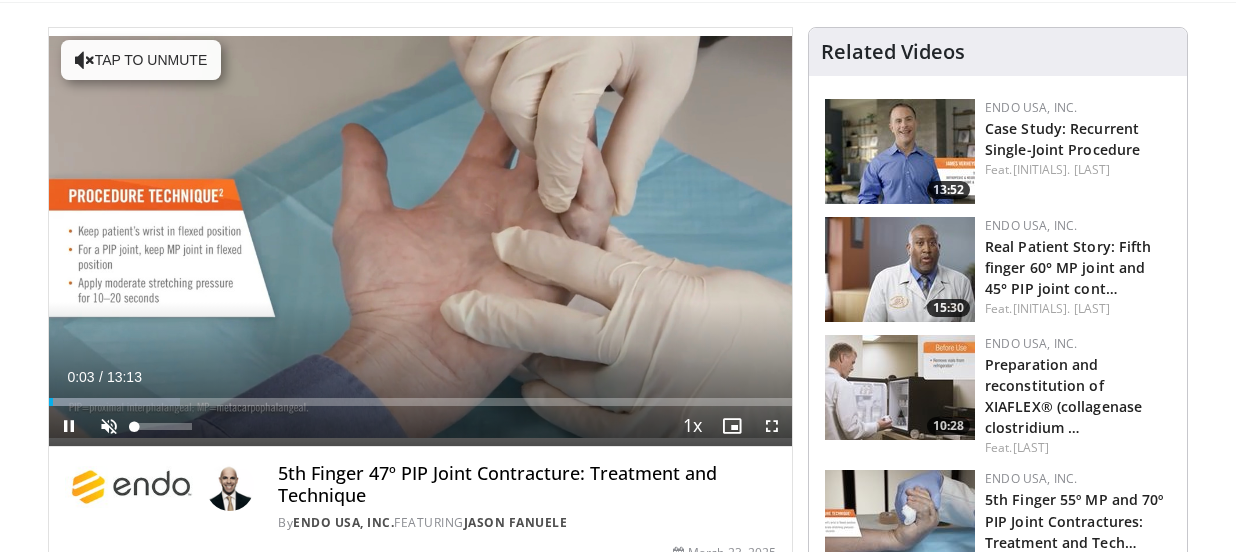 click at bounding box center (109, 426) 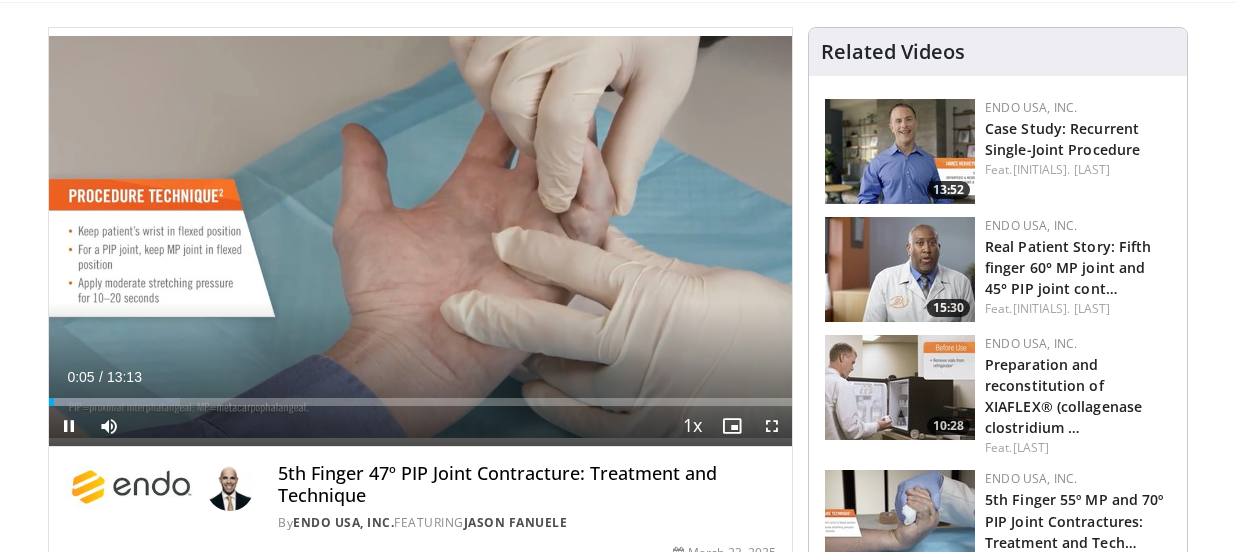 scroll, scrollTop: 124, scrollLeft: 1, axis: both 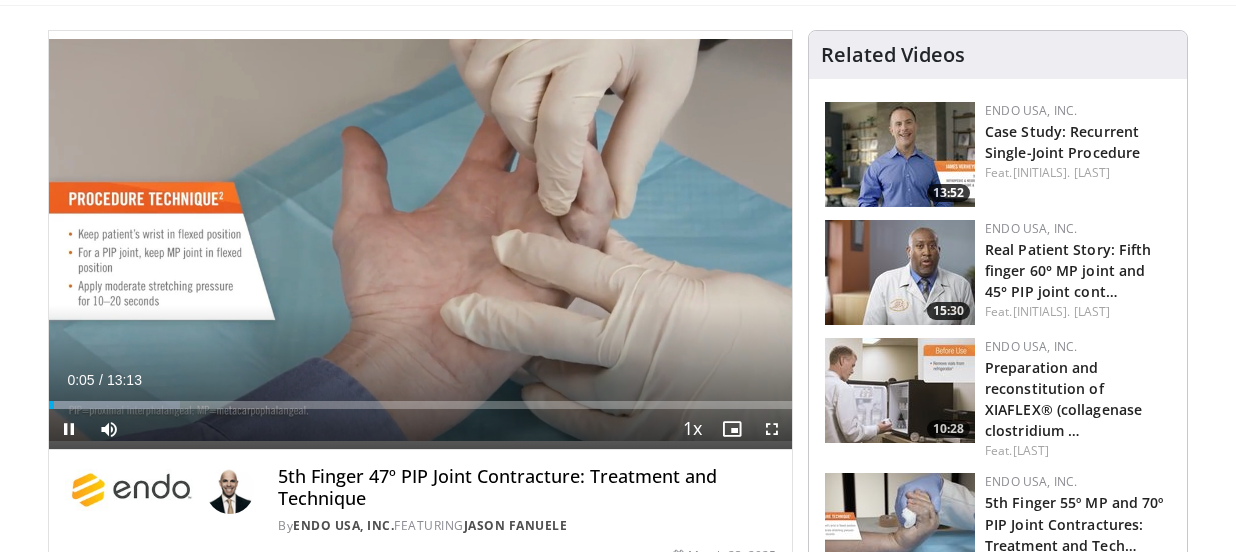 click at bounding box center [772, 429] 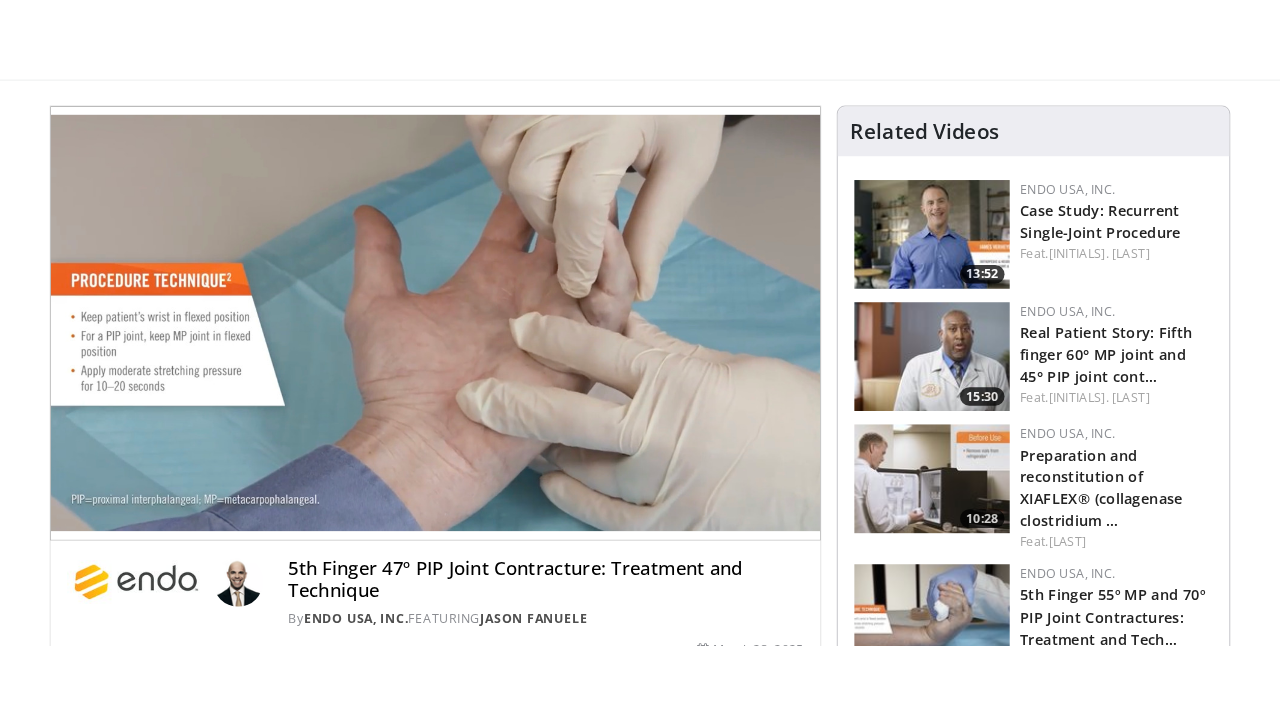 scroll, scrollTop: 124, scrollLeft: 0, axis: vertical 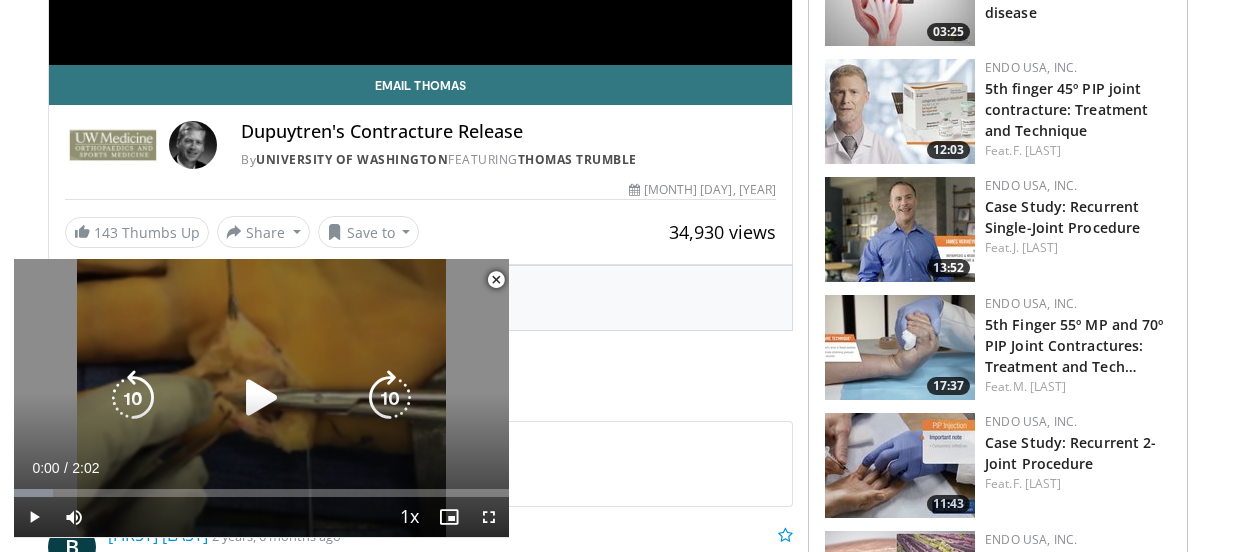 click at bounding box center [262, 398] 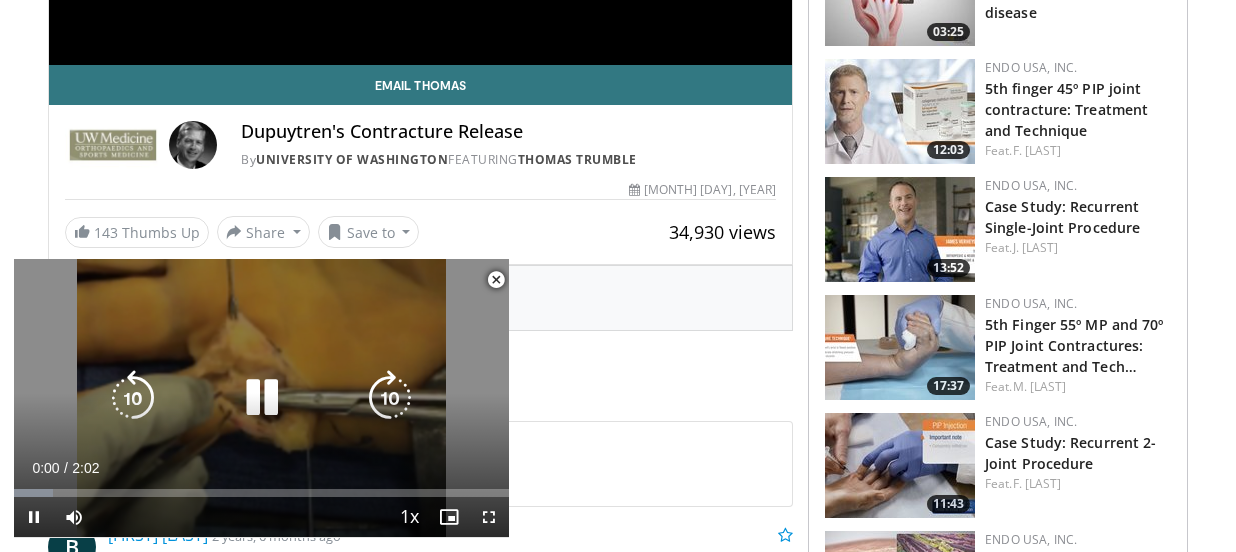 scroll, scrollTop: 522, scrollLeft: 0, axis: vertical 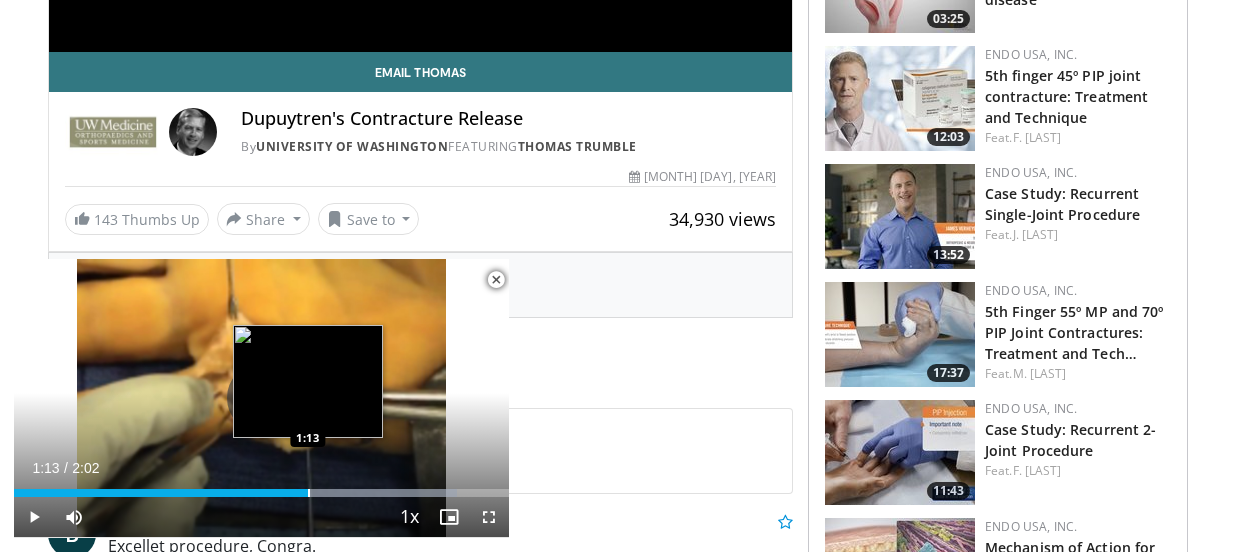 click at bounding box center [309, 493] 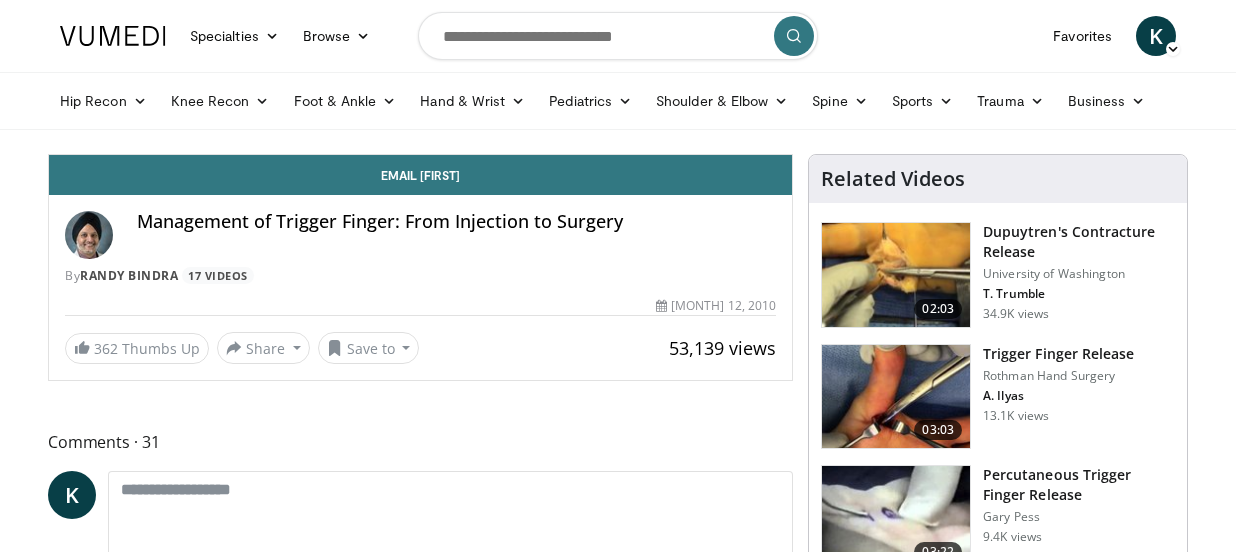 scroll, scrollTop: 0, scrollLeft: 0, axis: both 